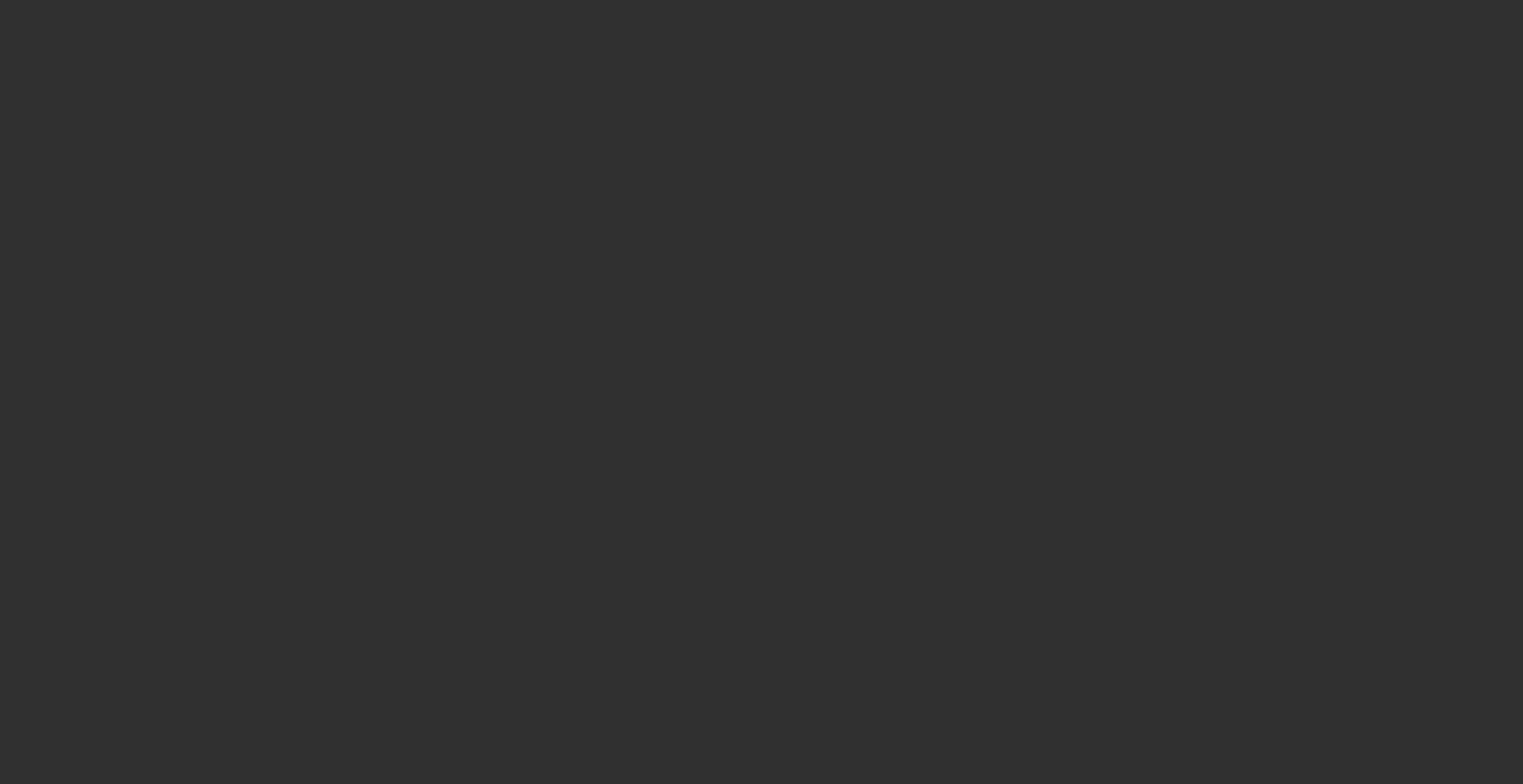 scroll, scrollTop: 0, scrollLeft: 0, axis: both 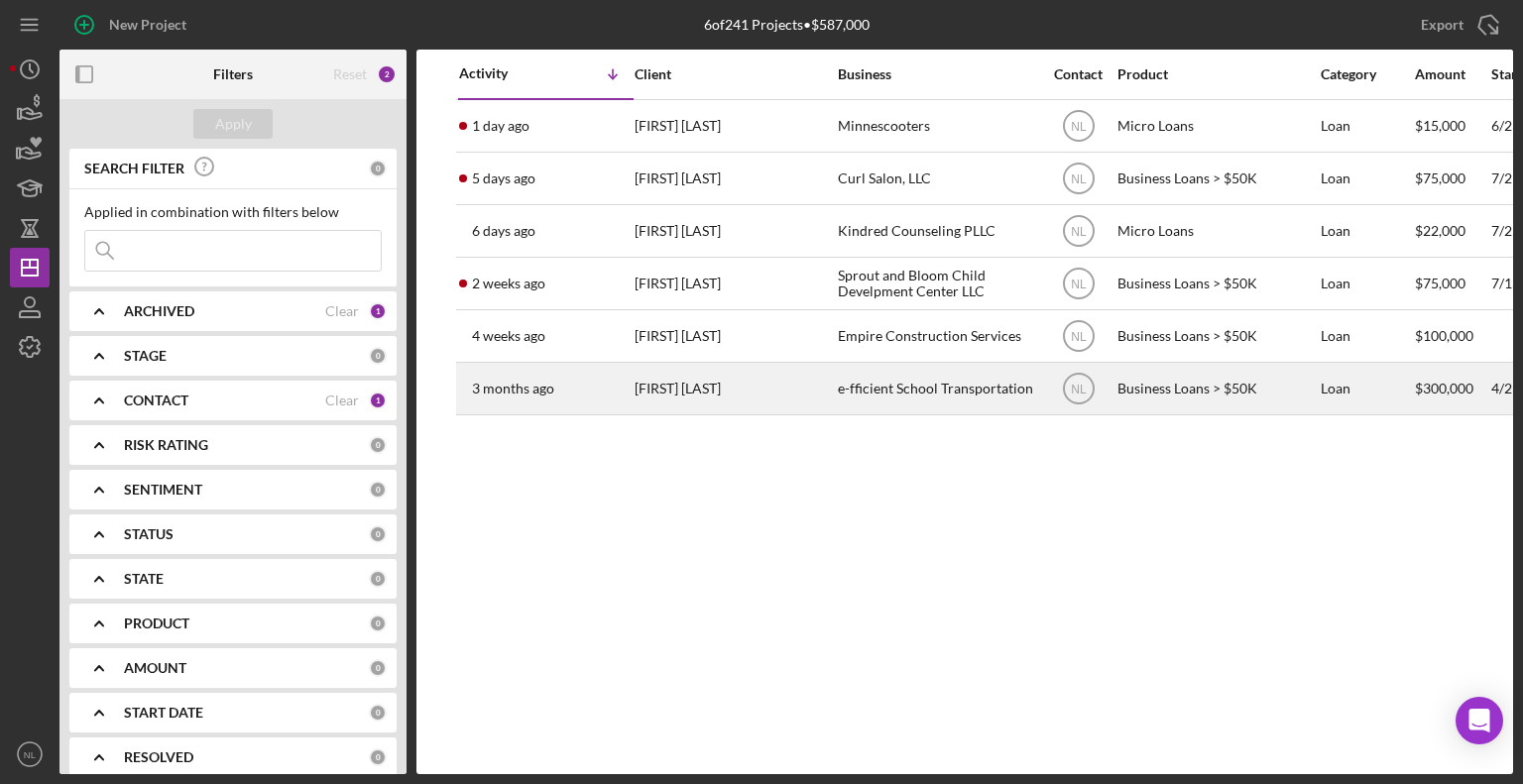 click on "3 months ago" at bounding box center [513, 389] 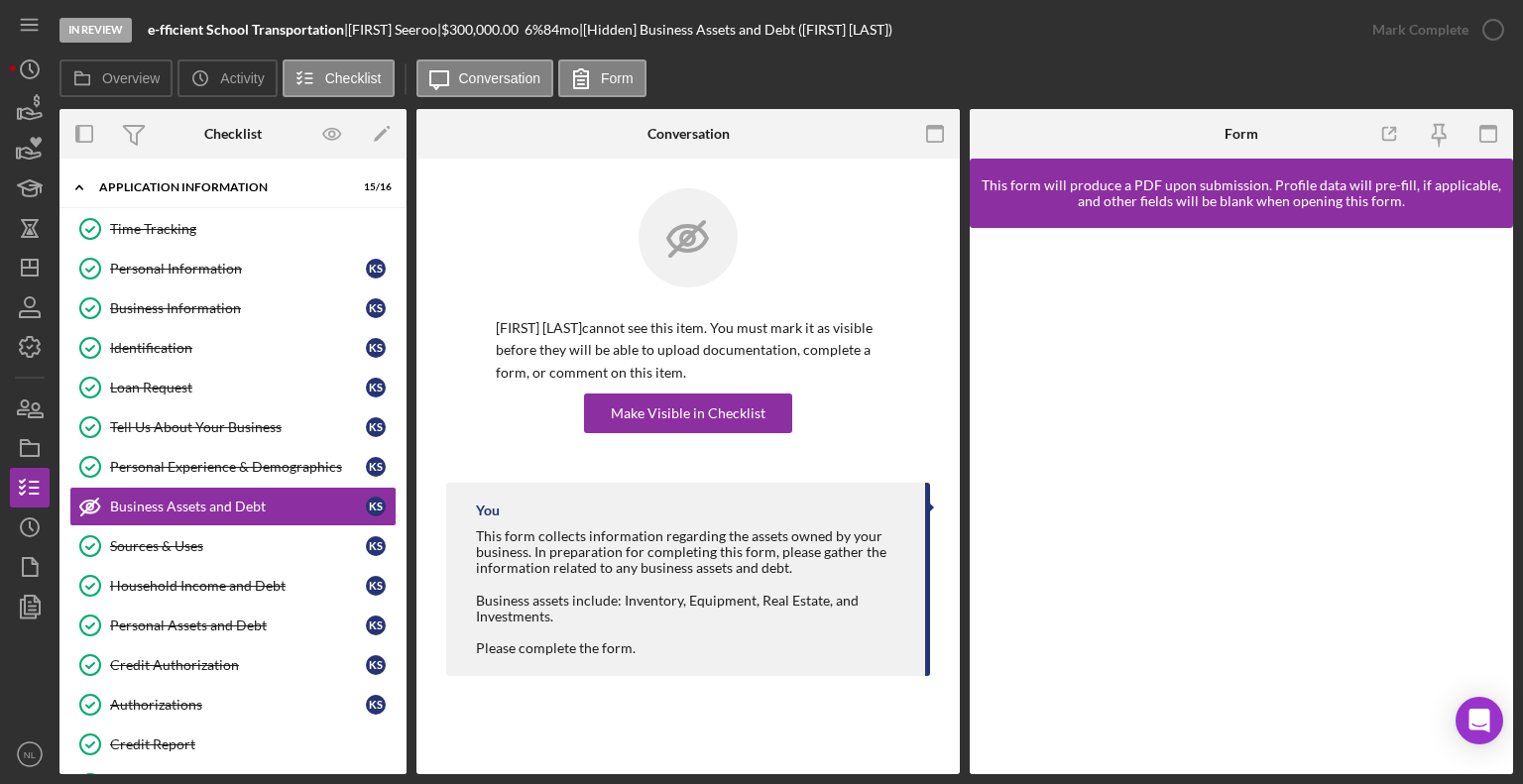 scroll, scrollTop: 37, scrollLeft: 0, axis: vertical 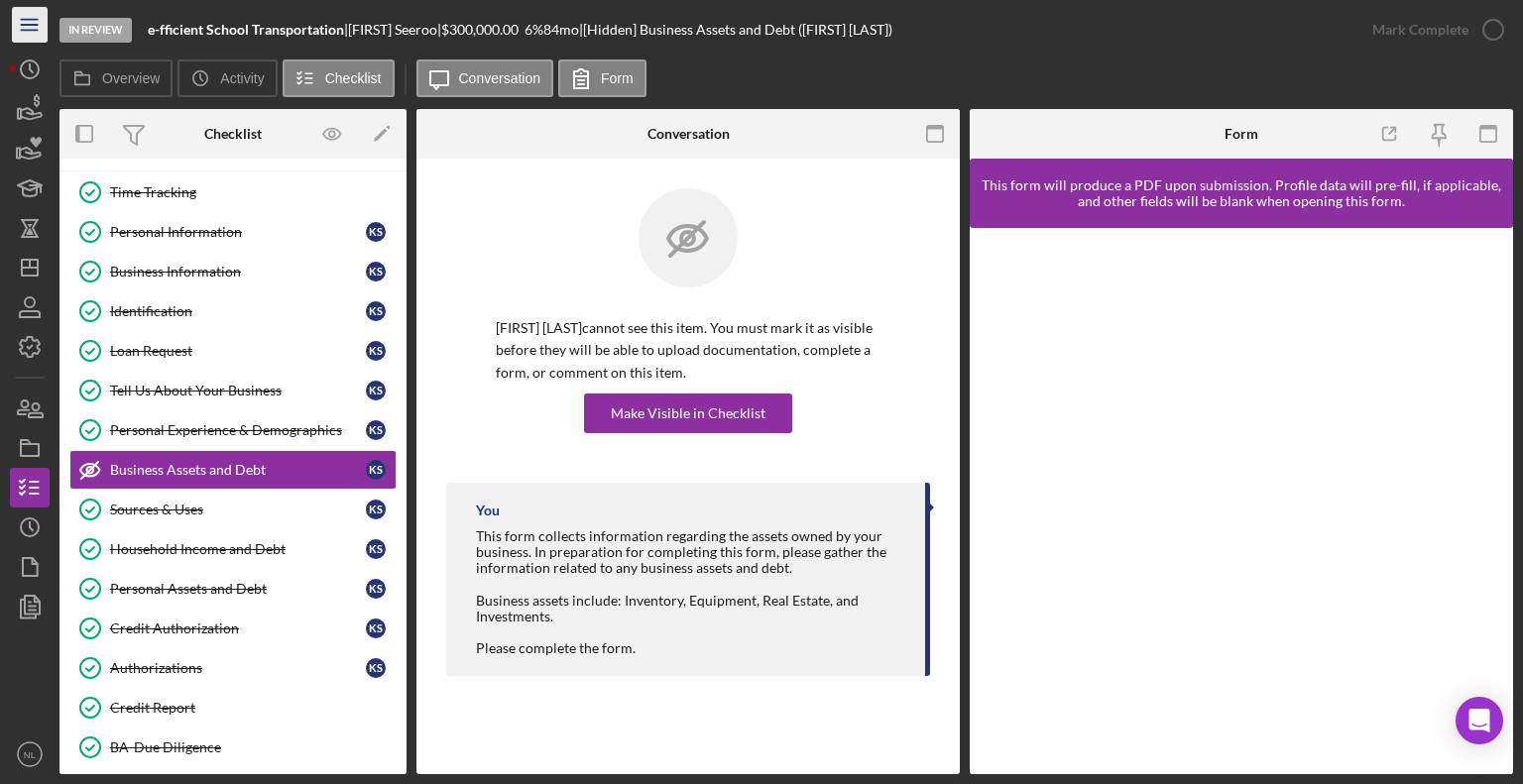 click 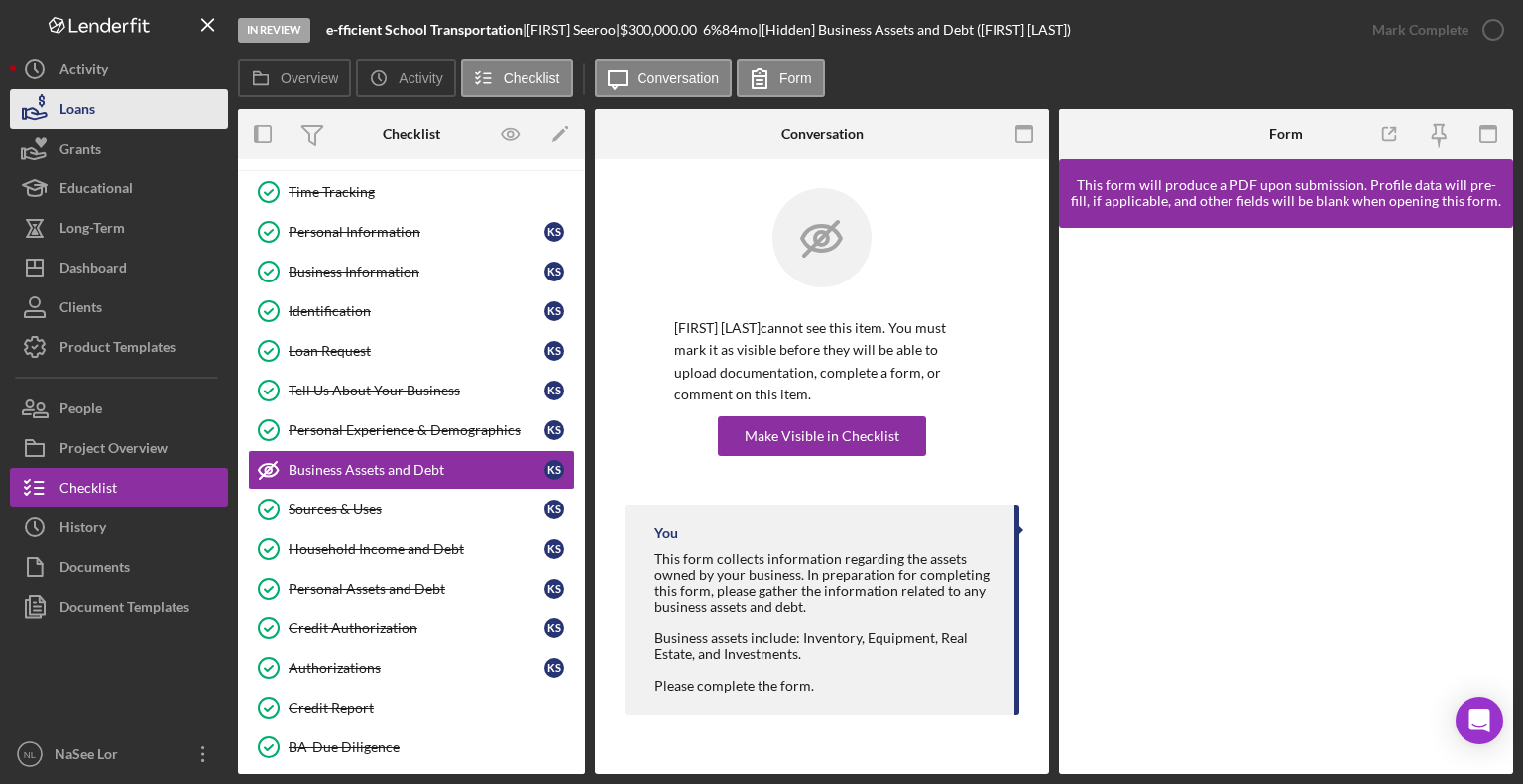 click on "Loans" at bounding box center [77, 111] 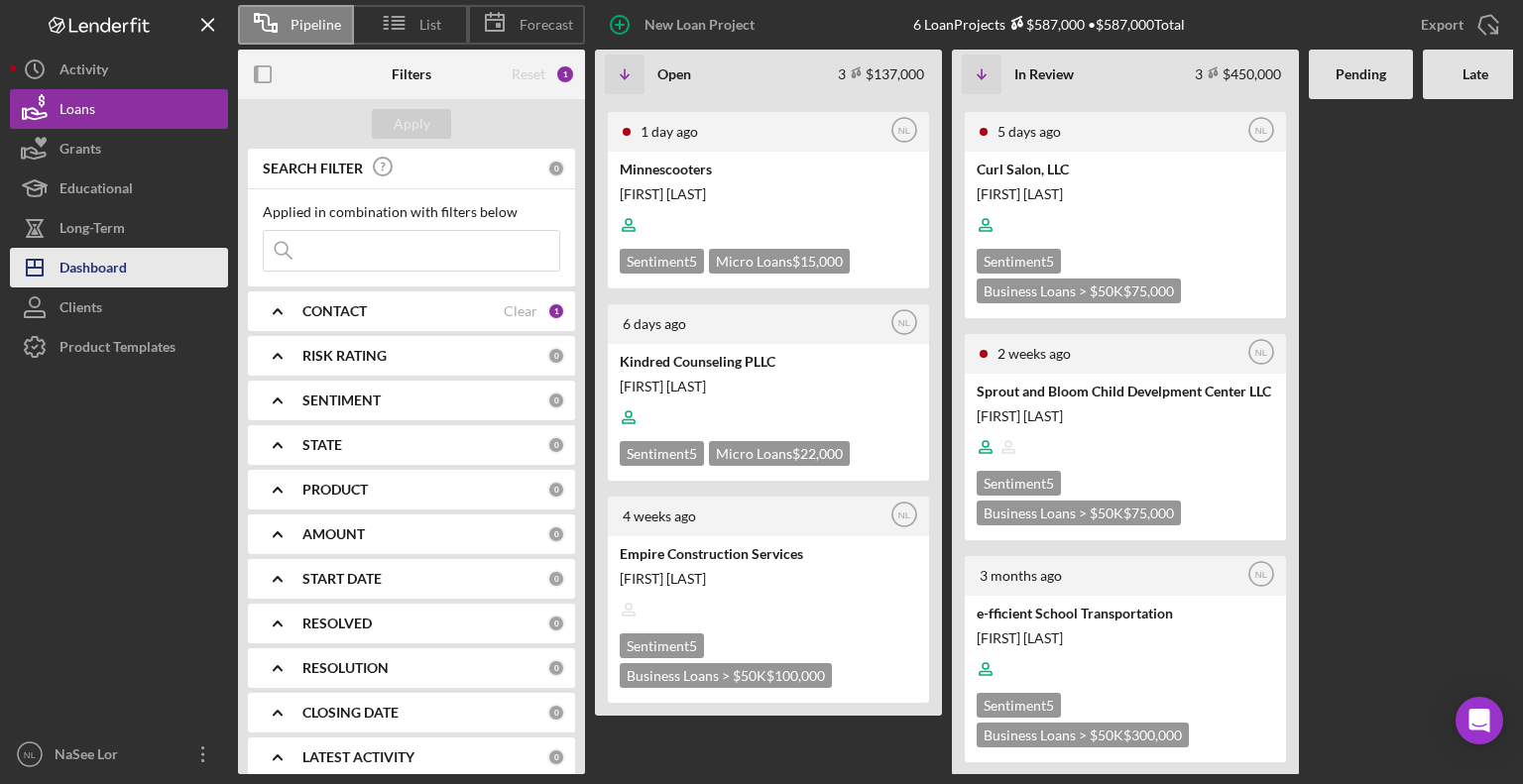 click on "Icon/Dashboard Dashboard" at bounding box center [119, 268] 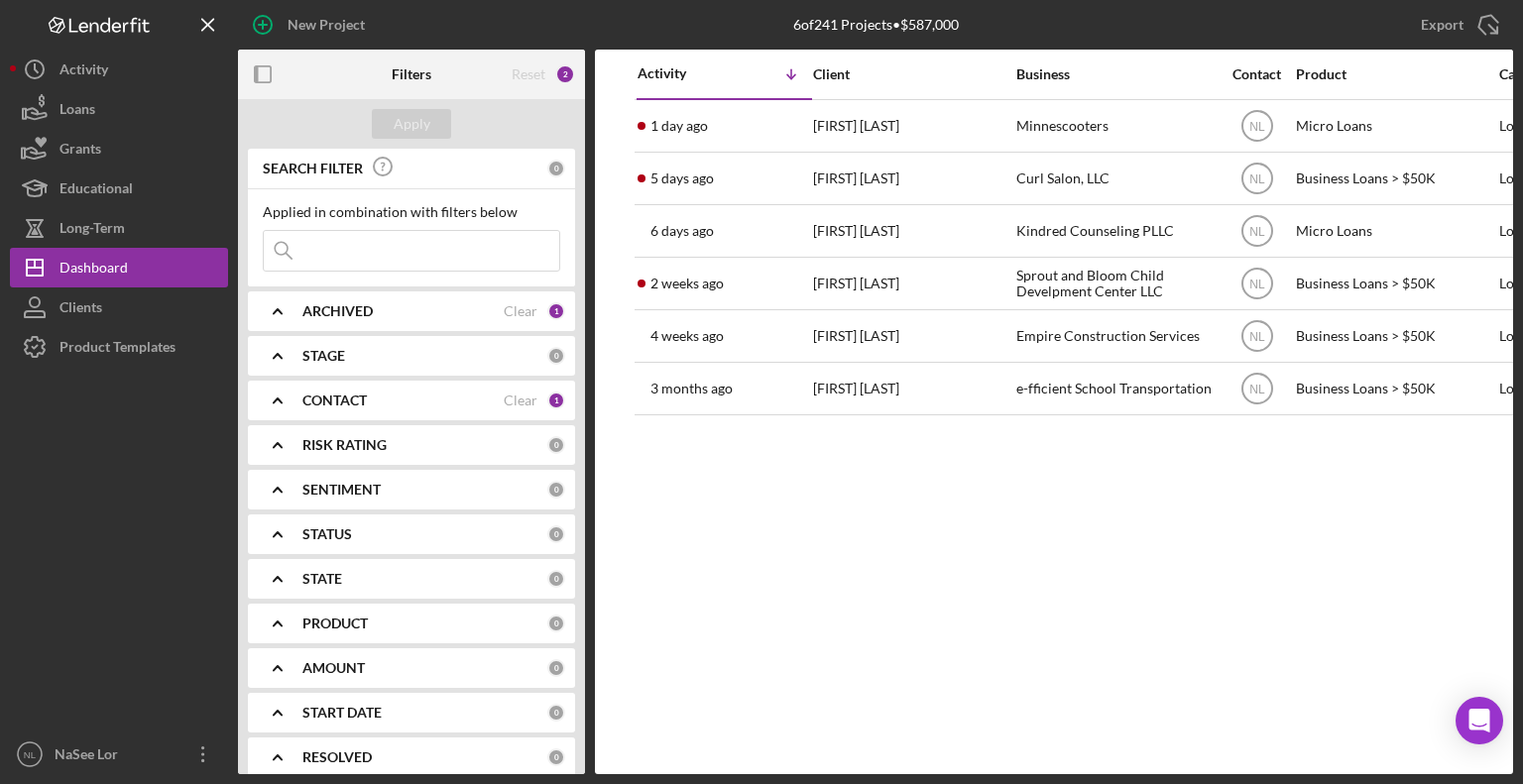 click on "Icon/Expander" 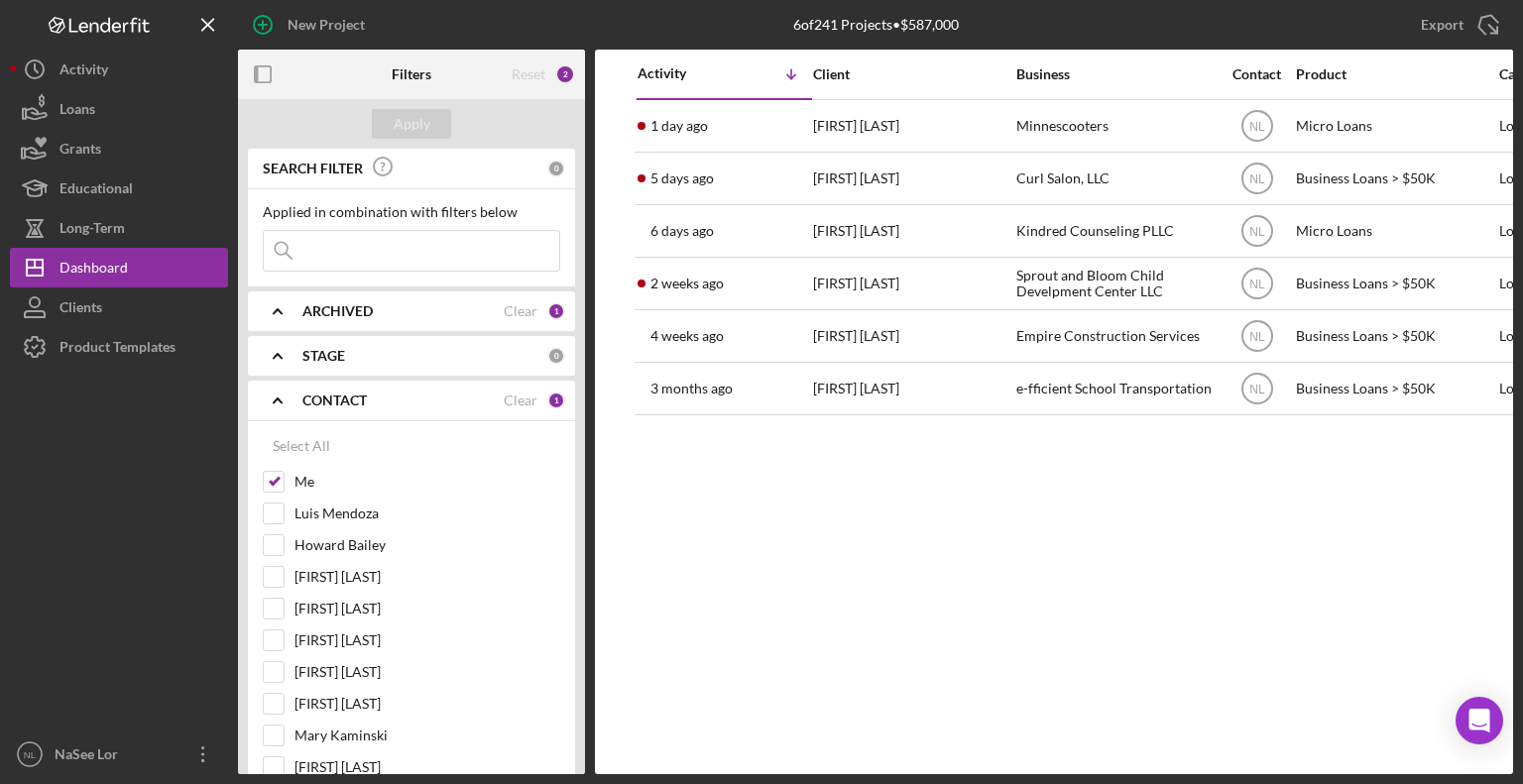 click on "Icon/Expander" 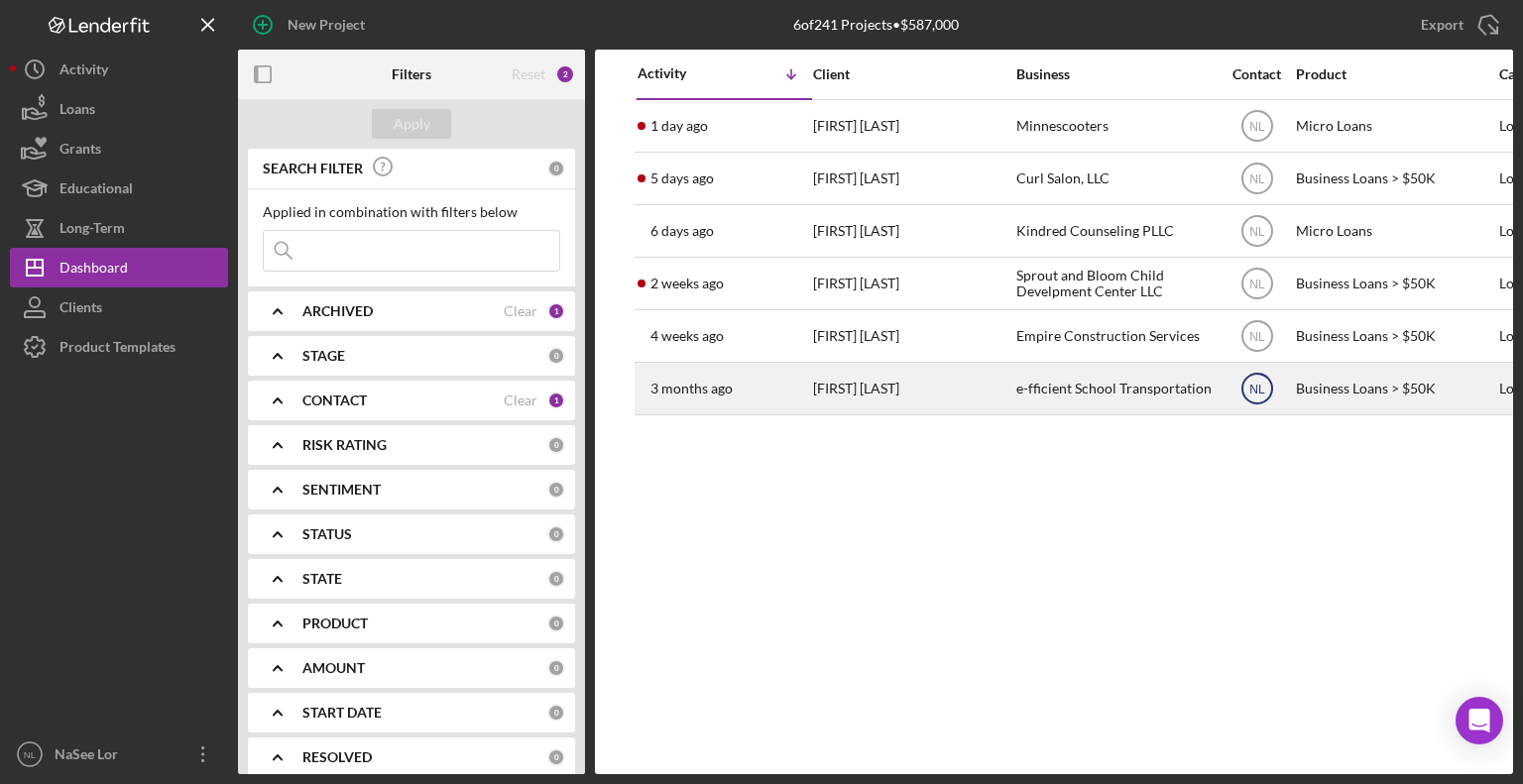 click on "Icon/User Photo NL" 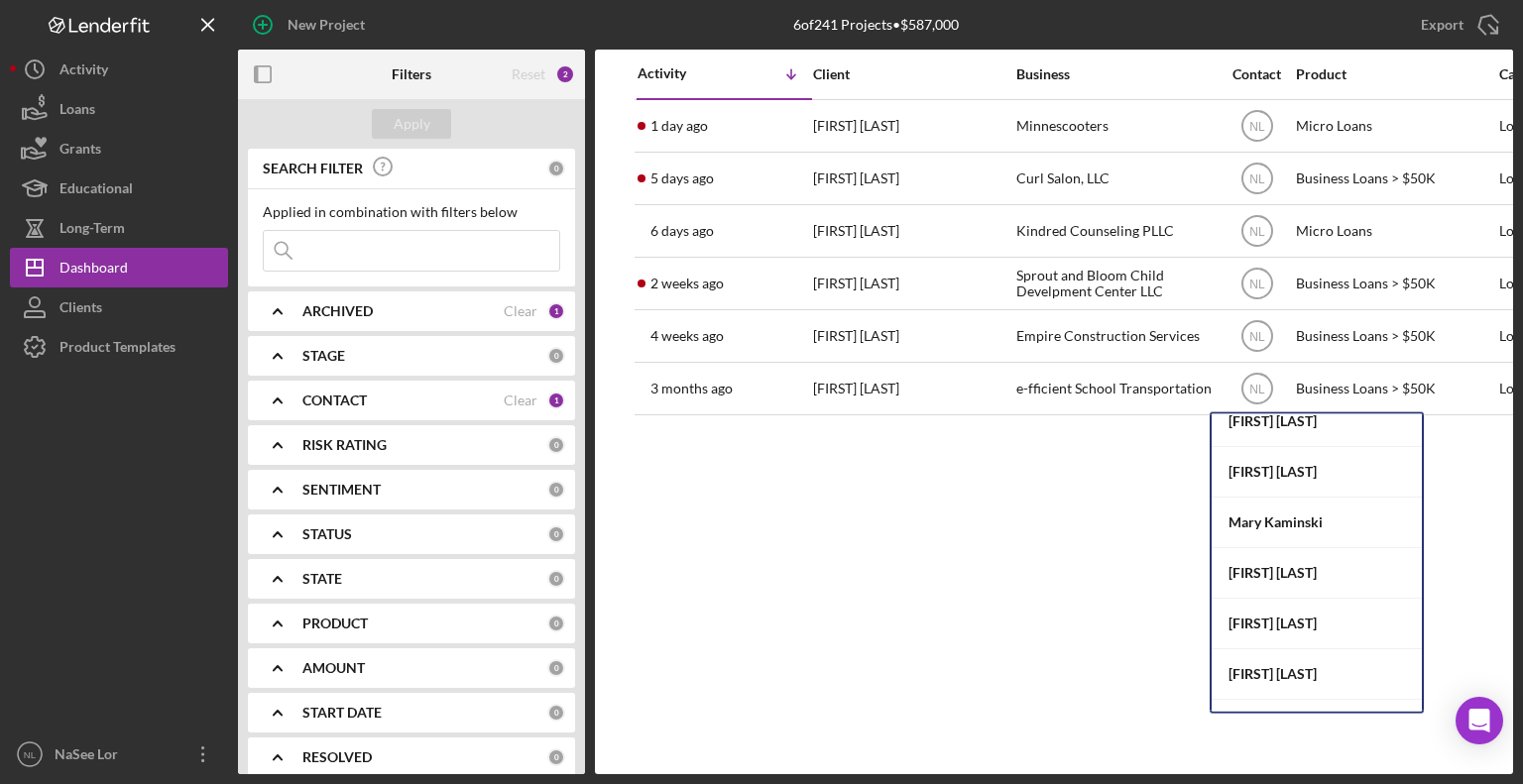 scroll, scrollTop: 356, scrollLeft: 0, axis: vertical 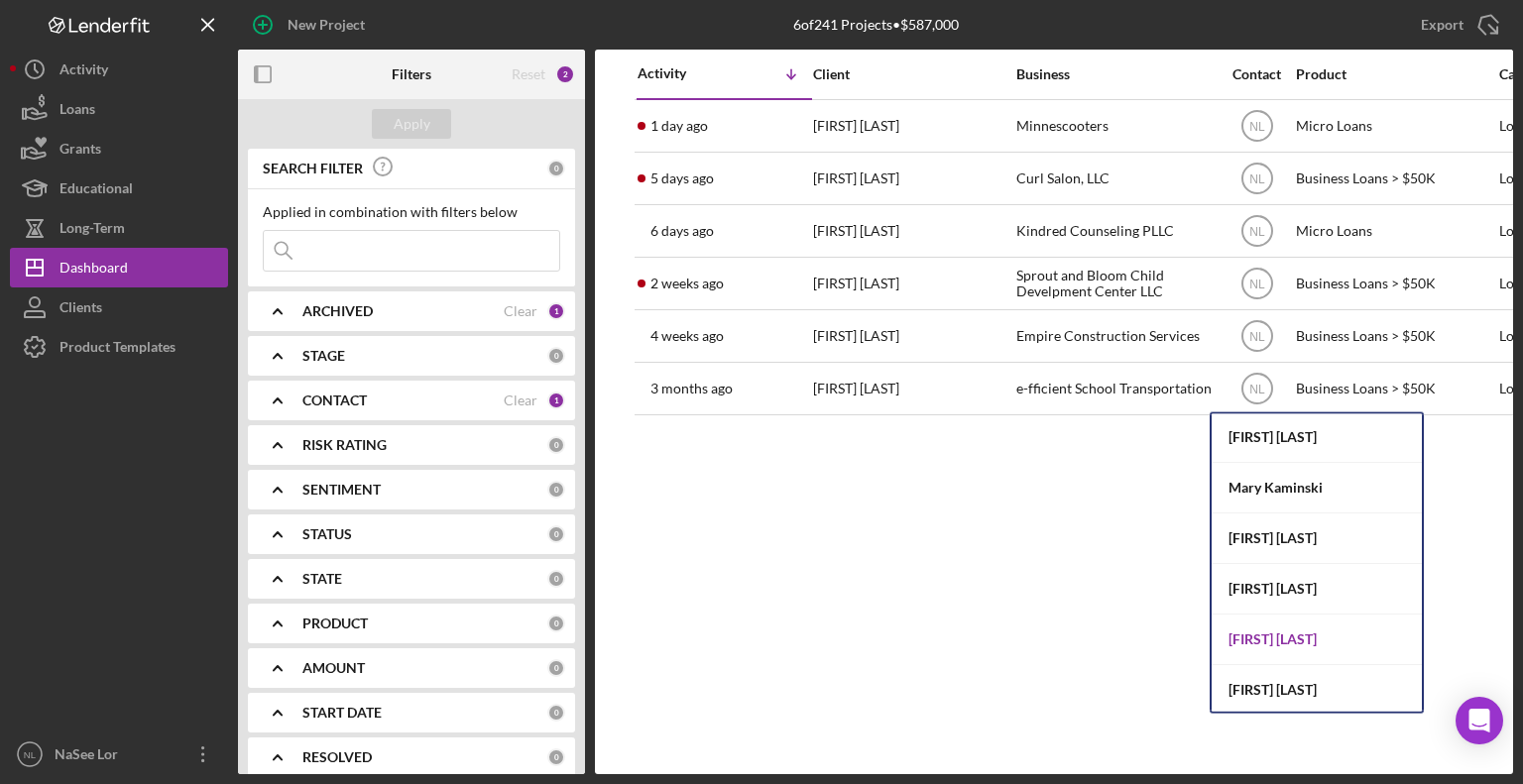 click on "[FIRST] [LAST]" at bounding box center [1317, 639] 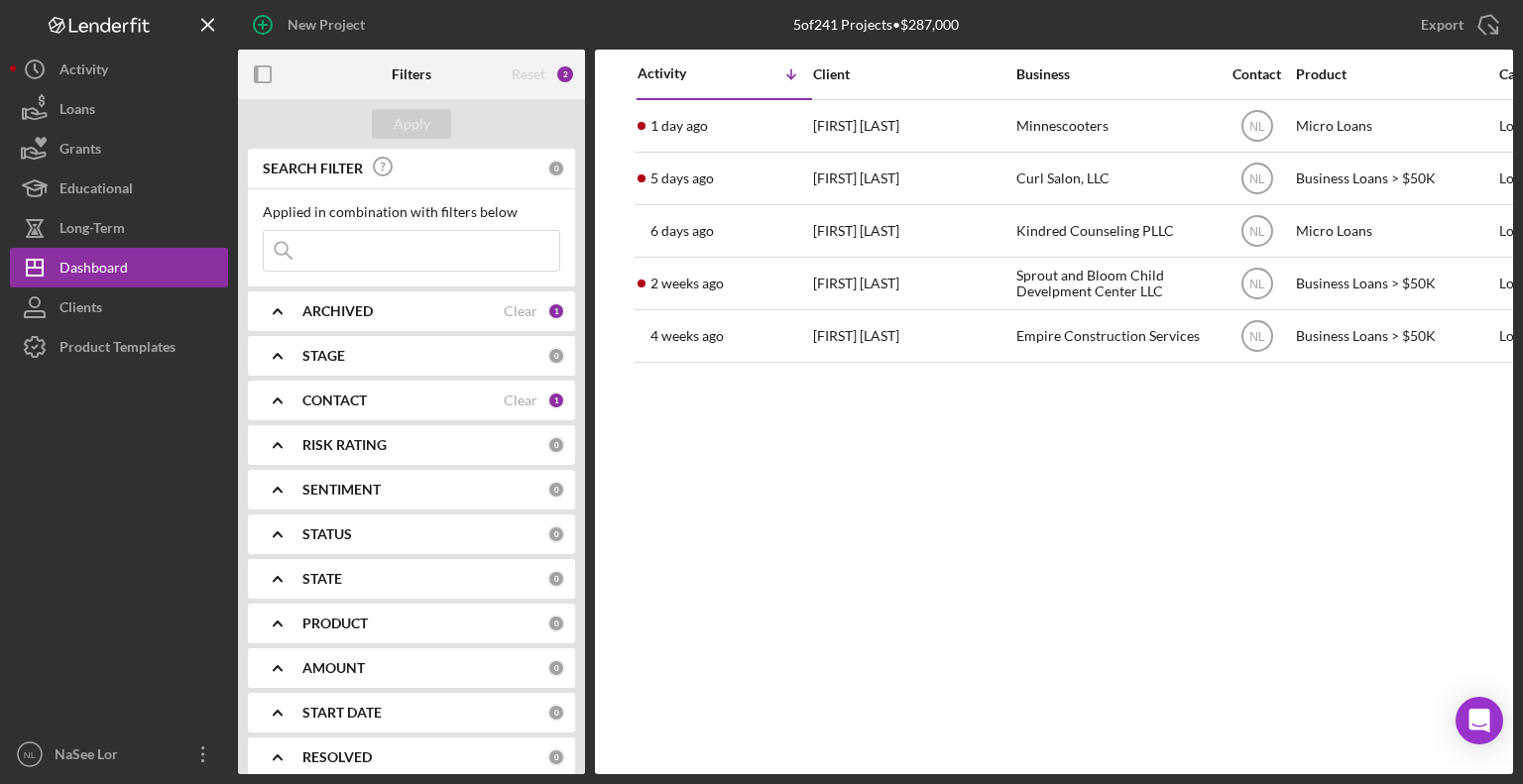 click 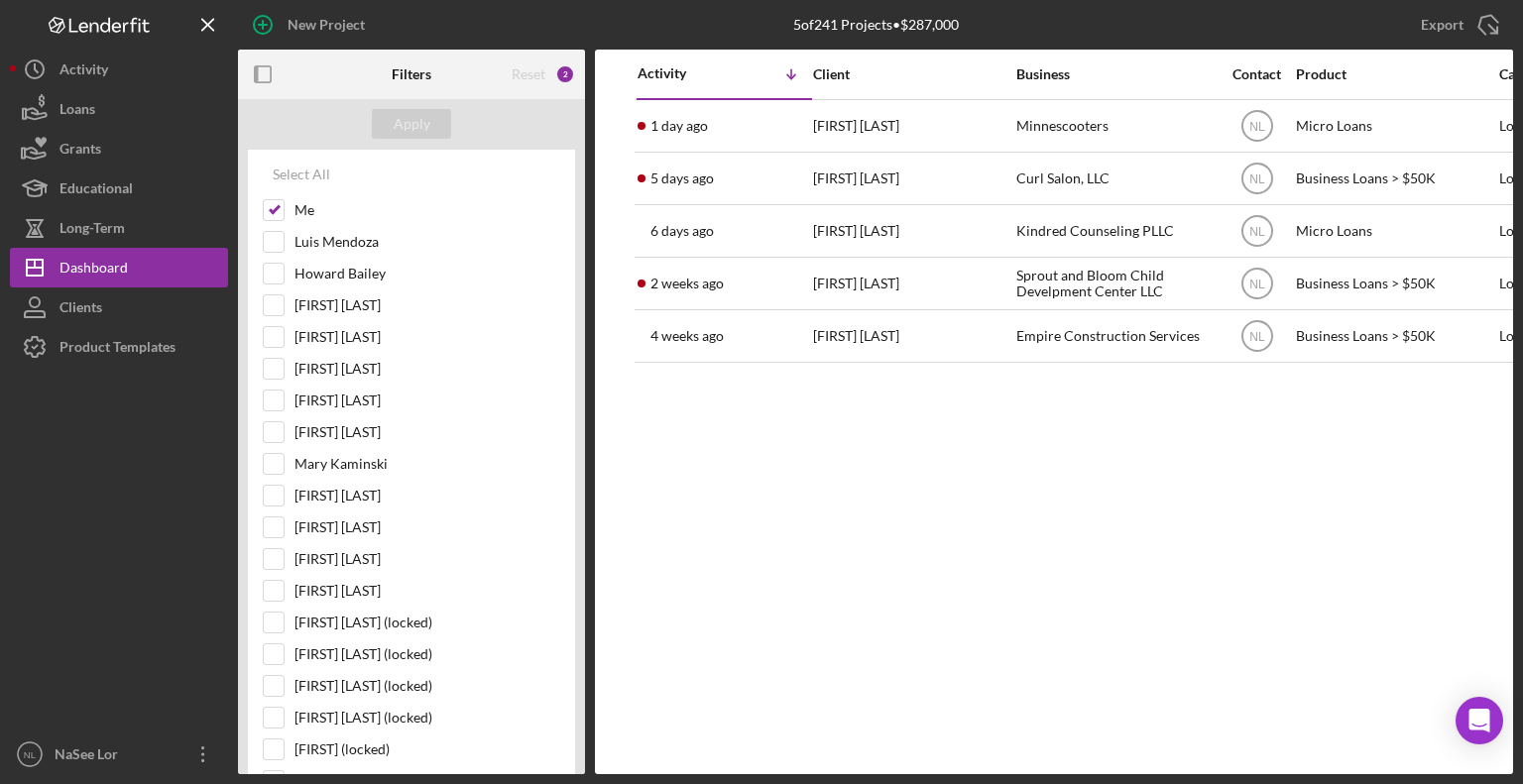 scroll, scrollTop: 293, scrollLeft: 0, axis: vertical 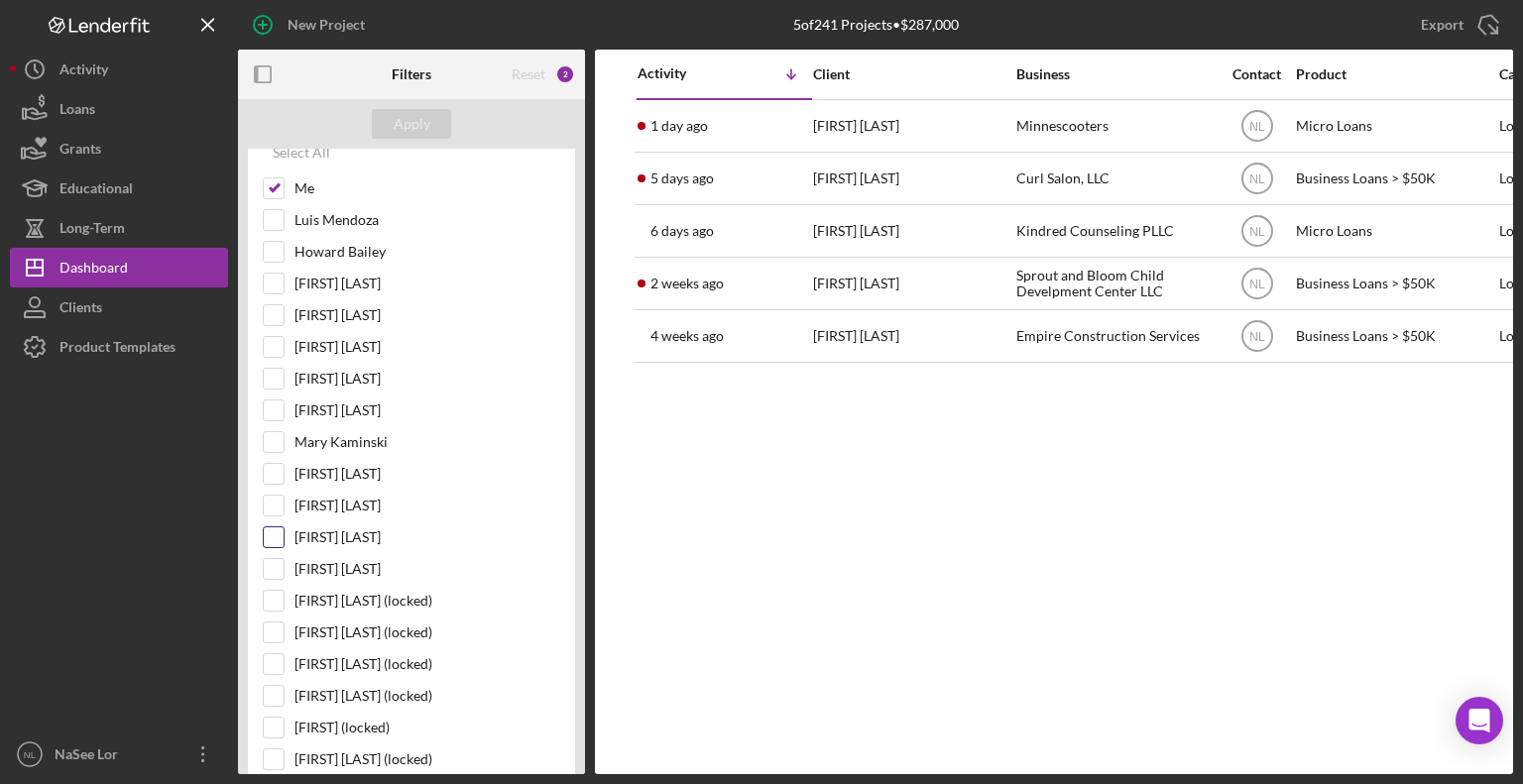 click on "[FIRST] [LAST]" at bounding box center (274, 537) 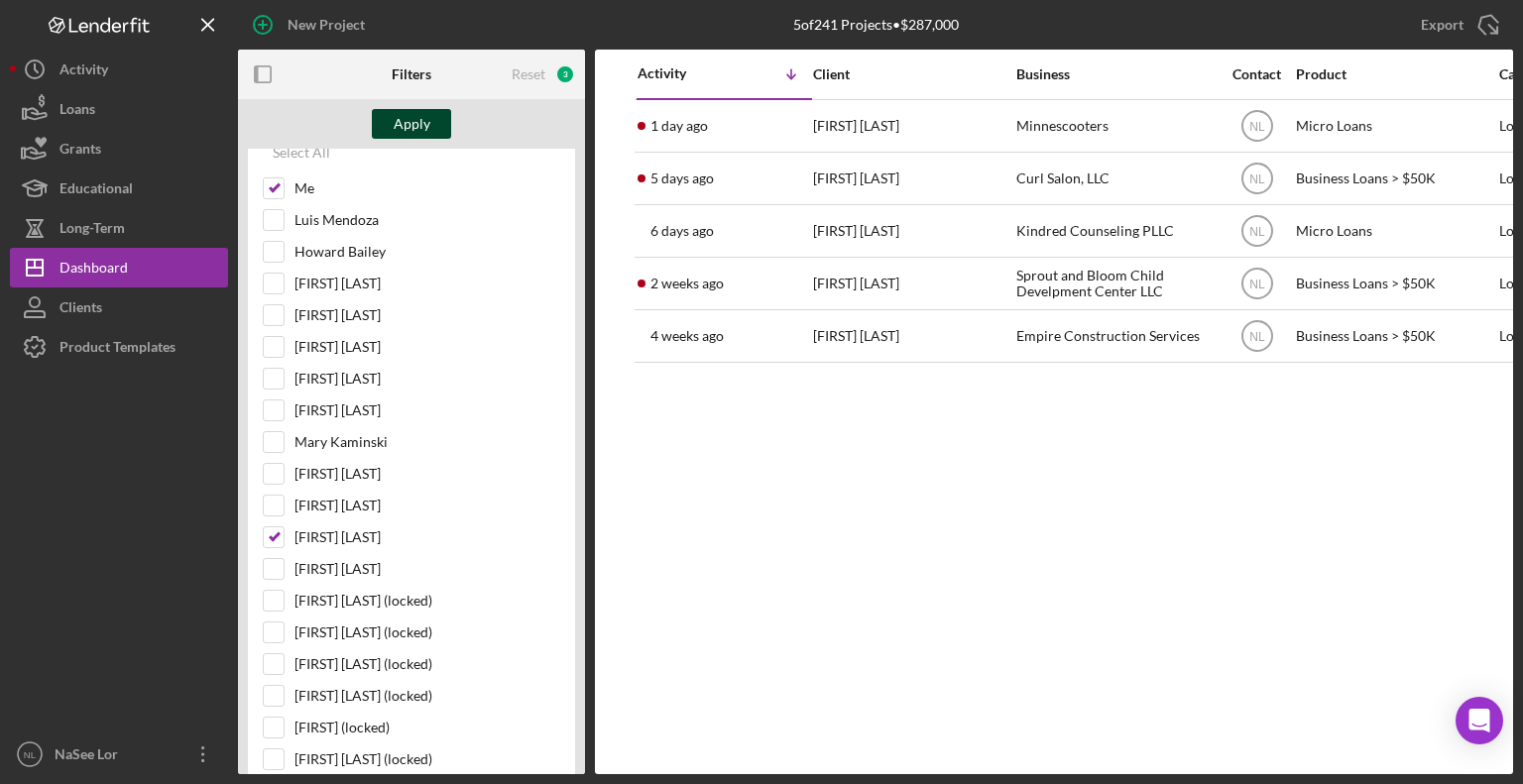 click on "Apply" at bounding box center (411, 124) 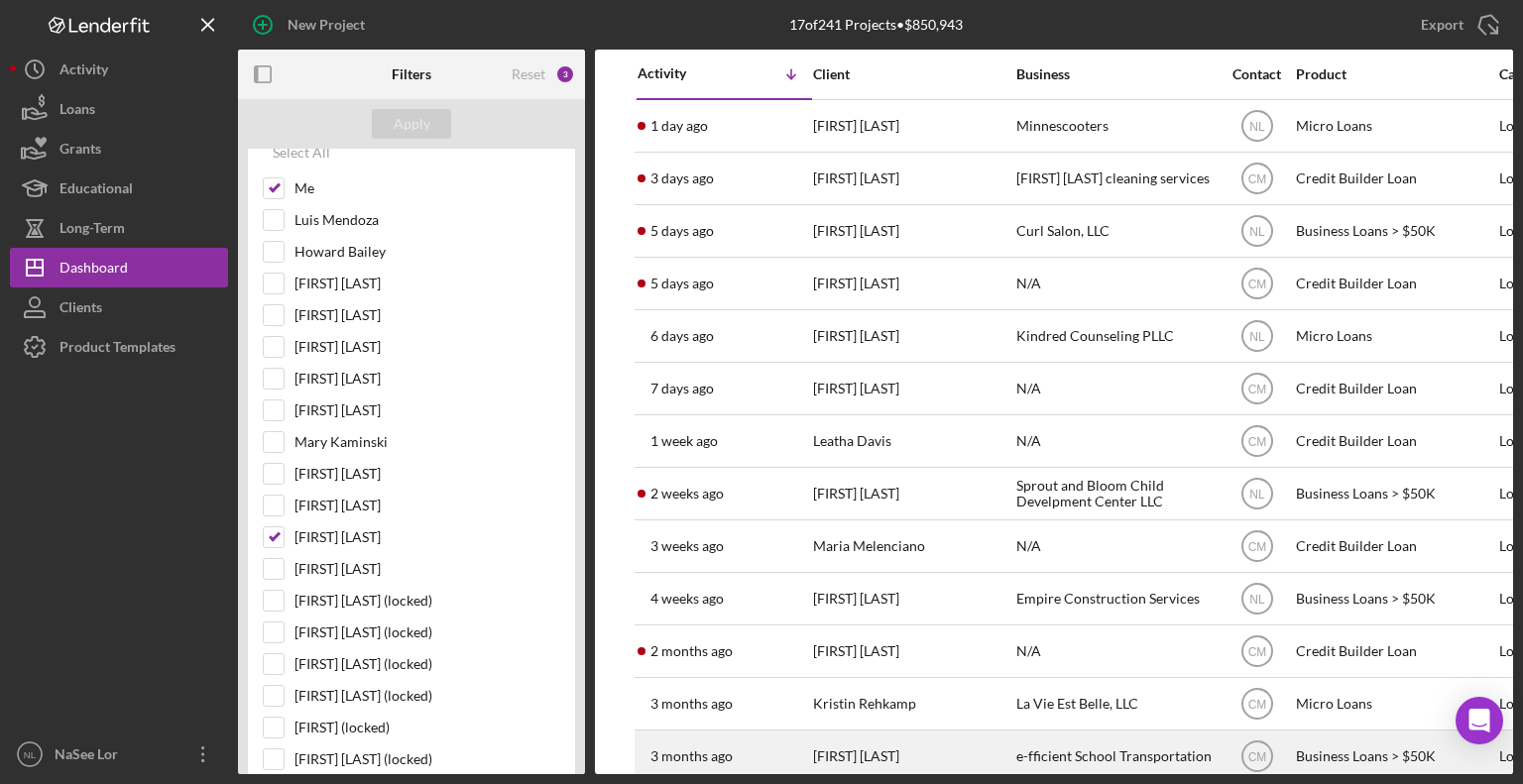 click on "[FIRST]  [LAST]" at bounding box center [912, 756] 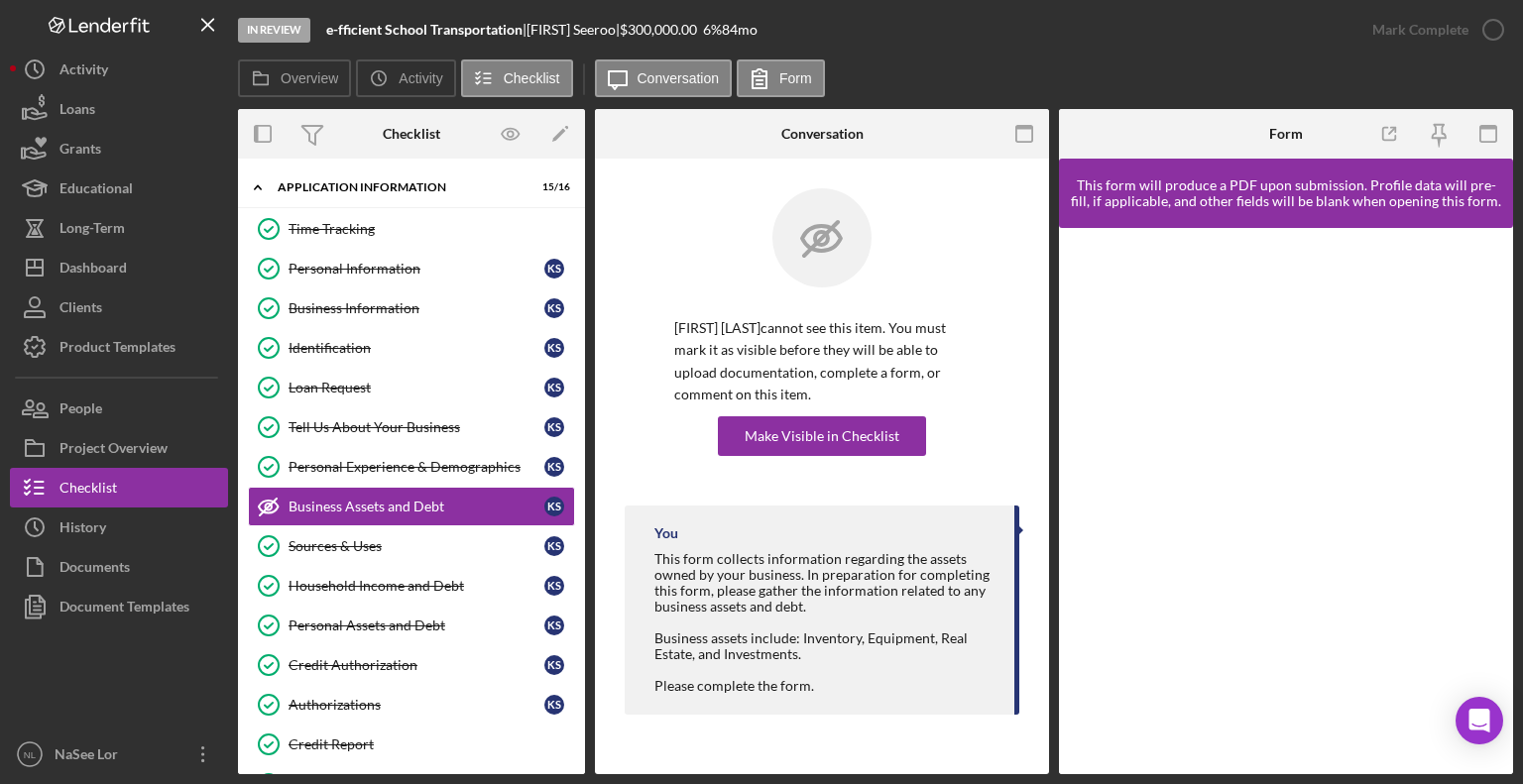 scroll, scrollTop: 37, scrollLeft: 0, axis: vertical 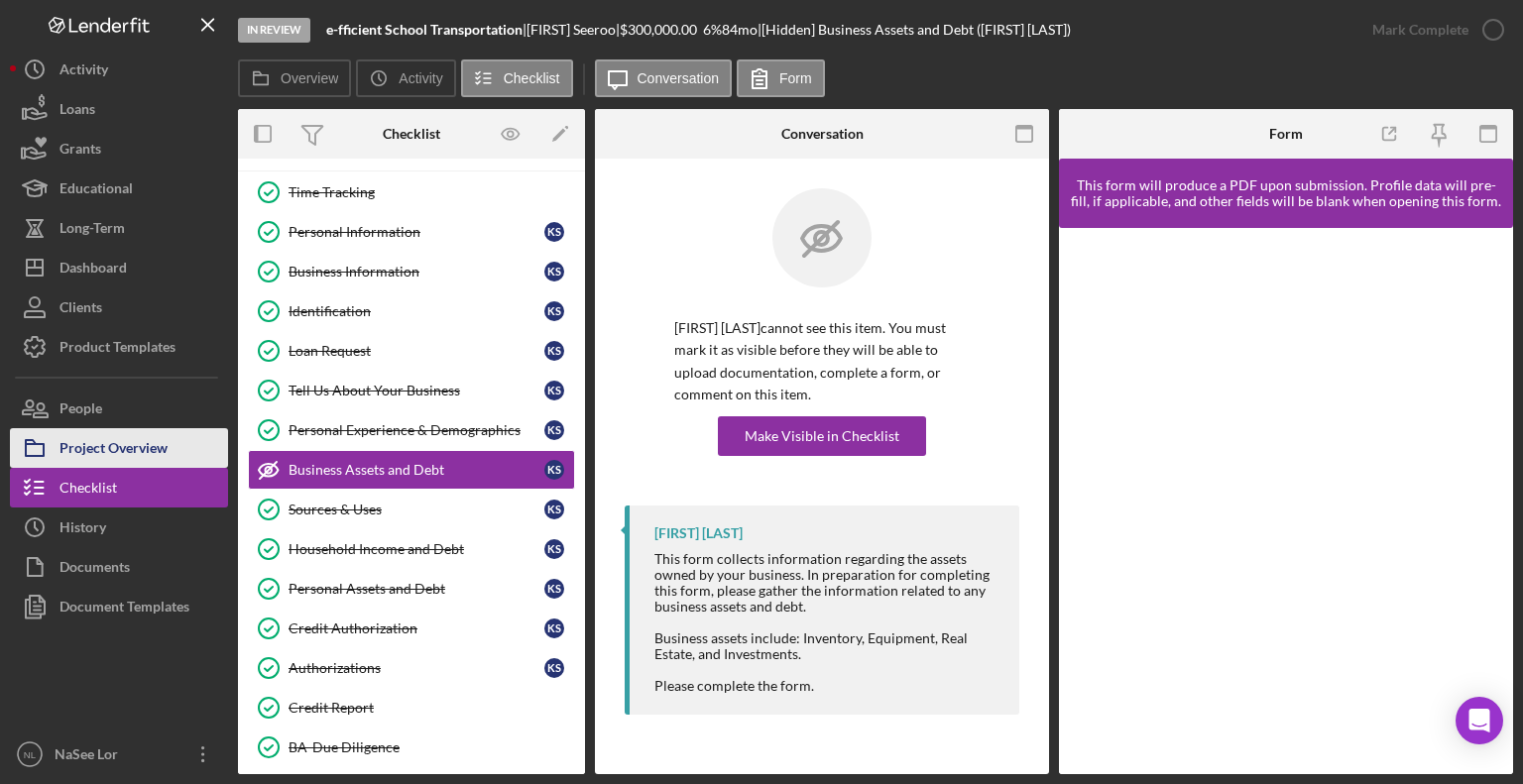 click on "Project Overview" at bounding box center [113, 450] 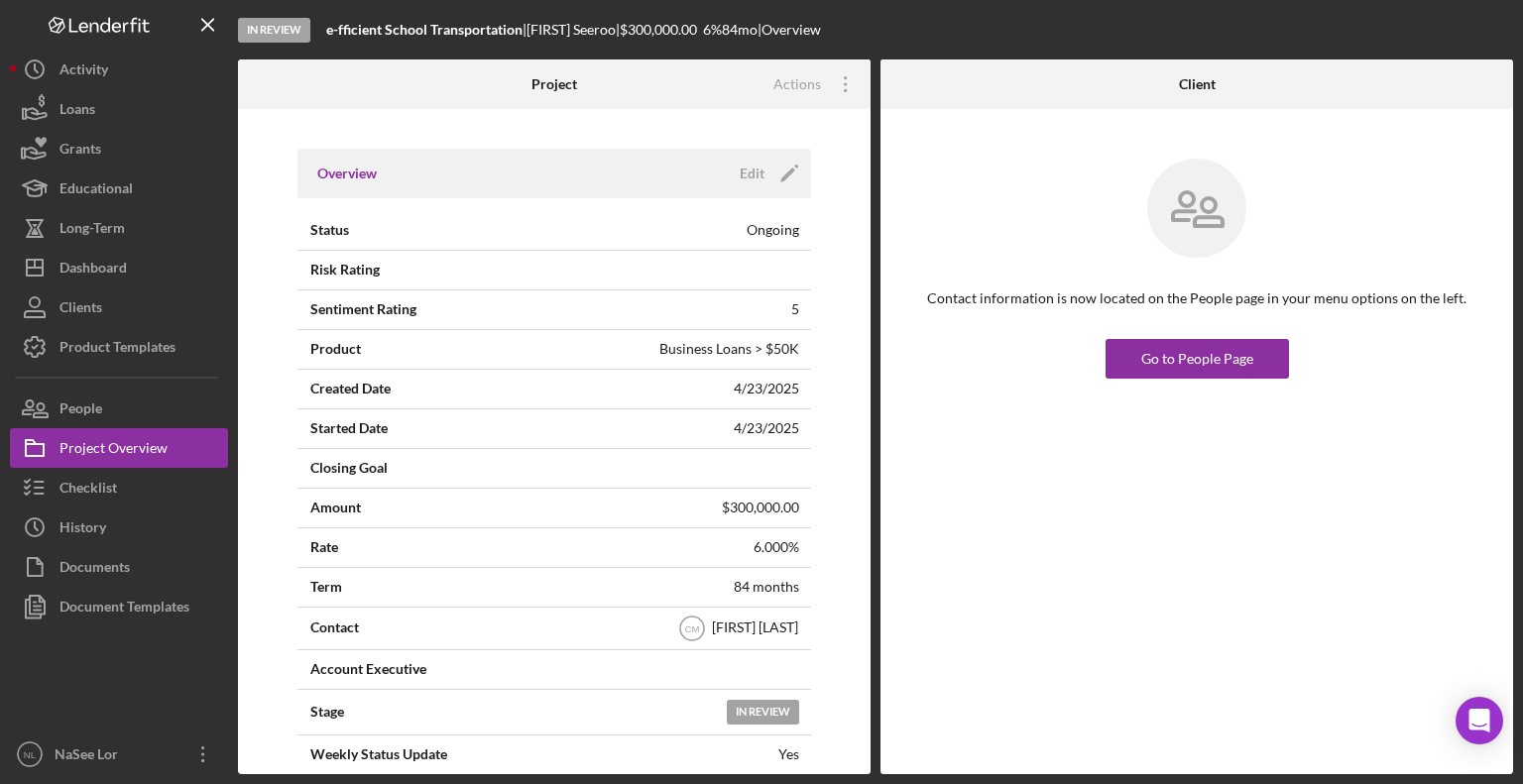 click at bounding box center [638, 669] 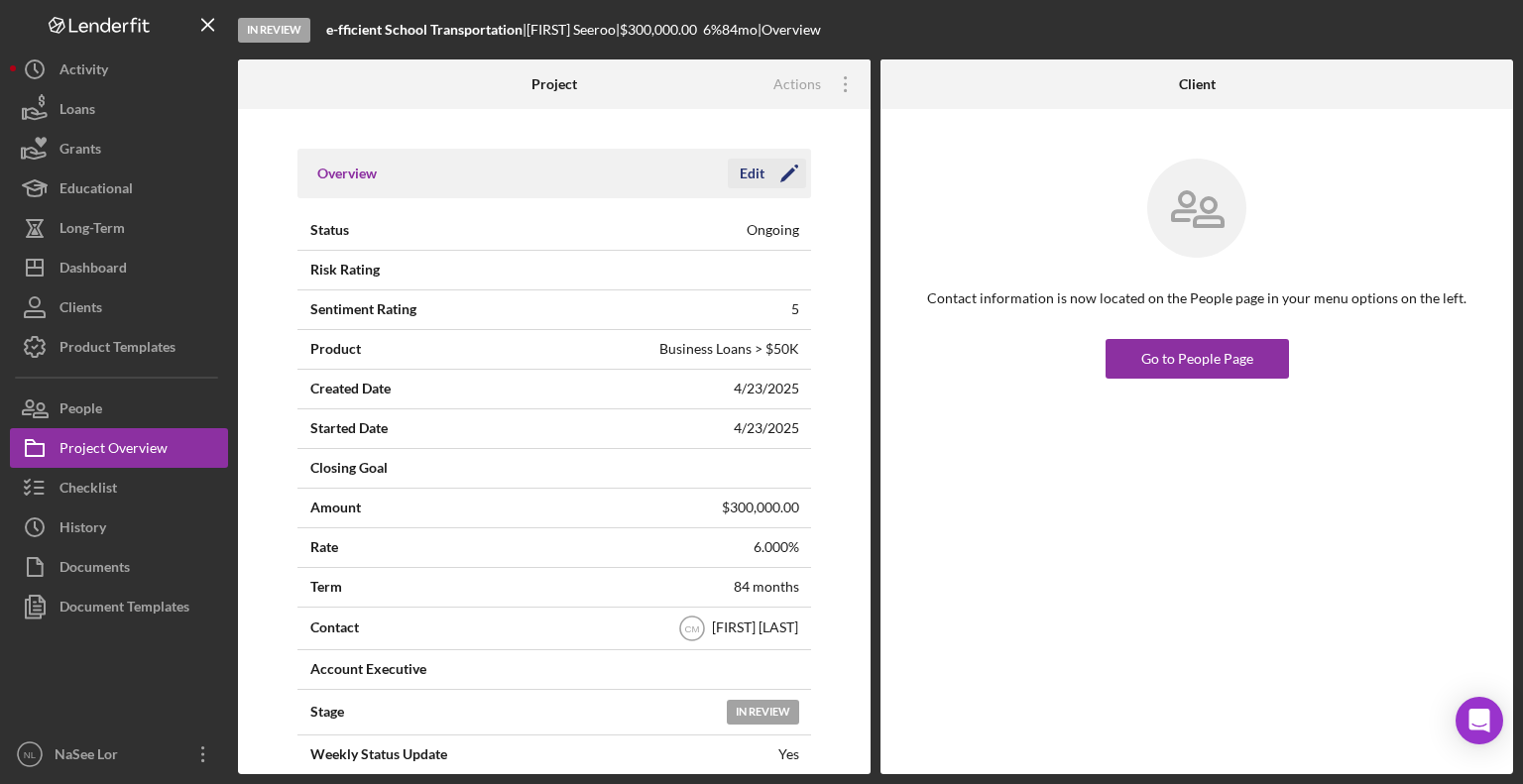 click on "Icon/Edit" 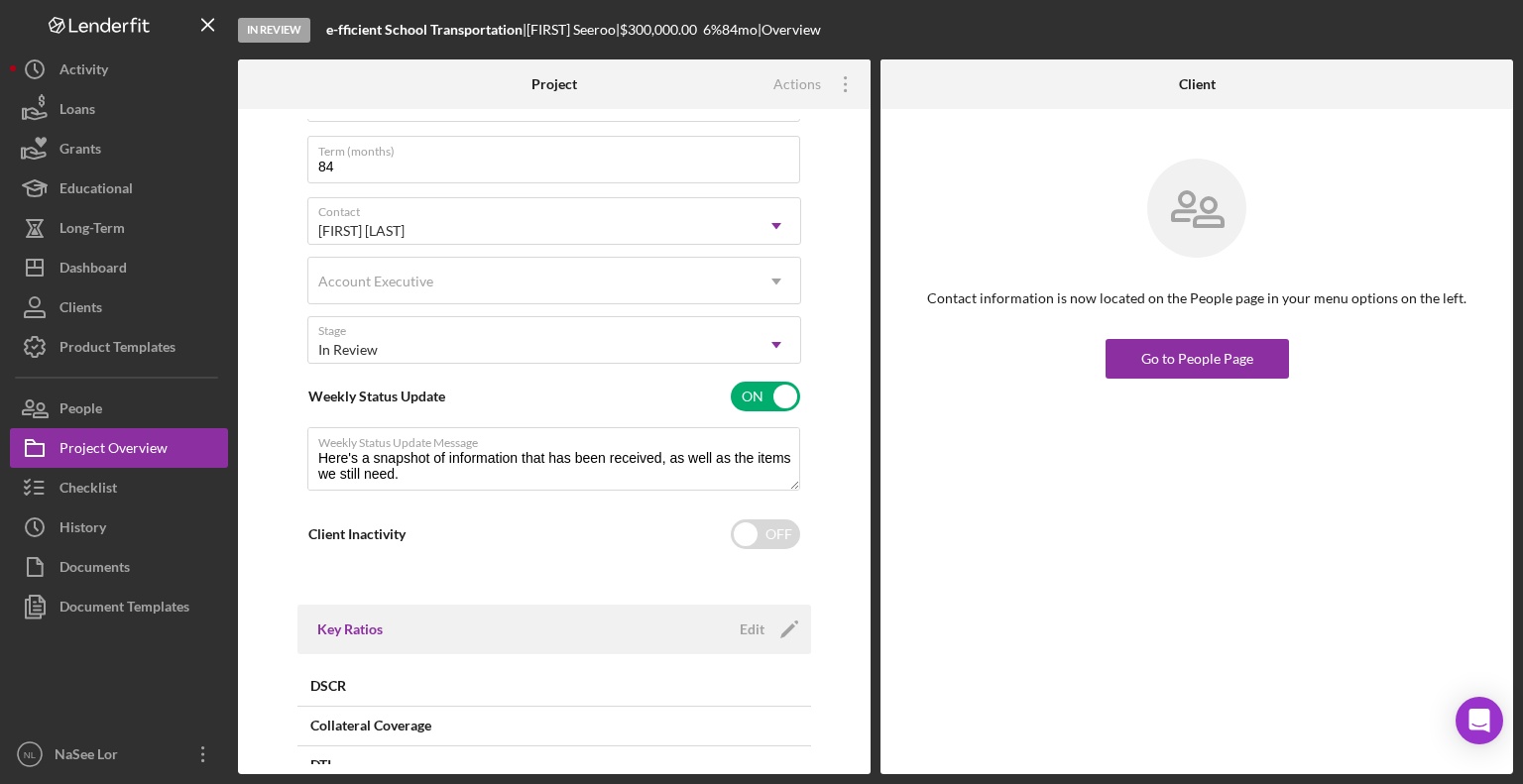 scroll, scrollTop: 527, scrollLeft: 0, axis: vertical 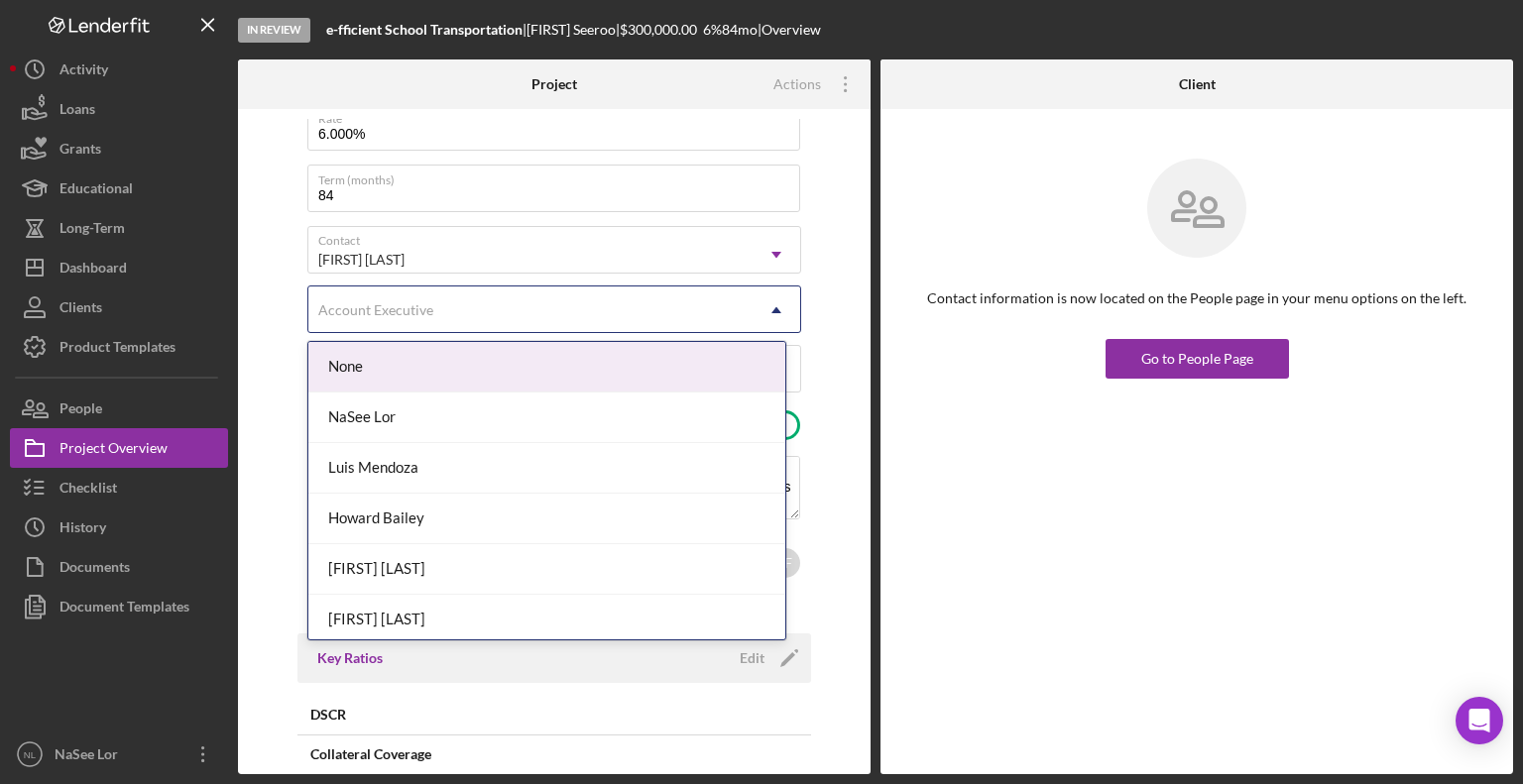 click on "Account Executive" at bounding box center [530, 310] 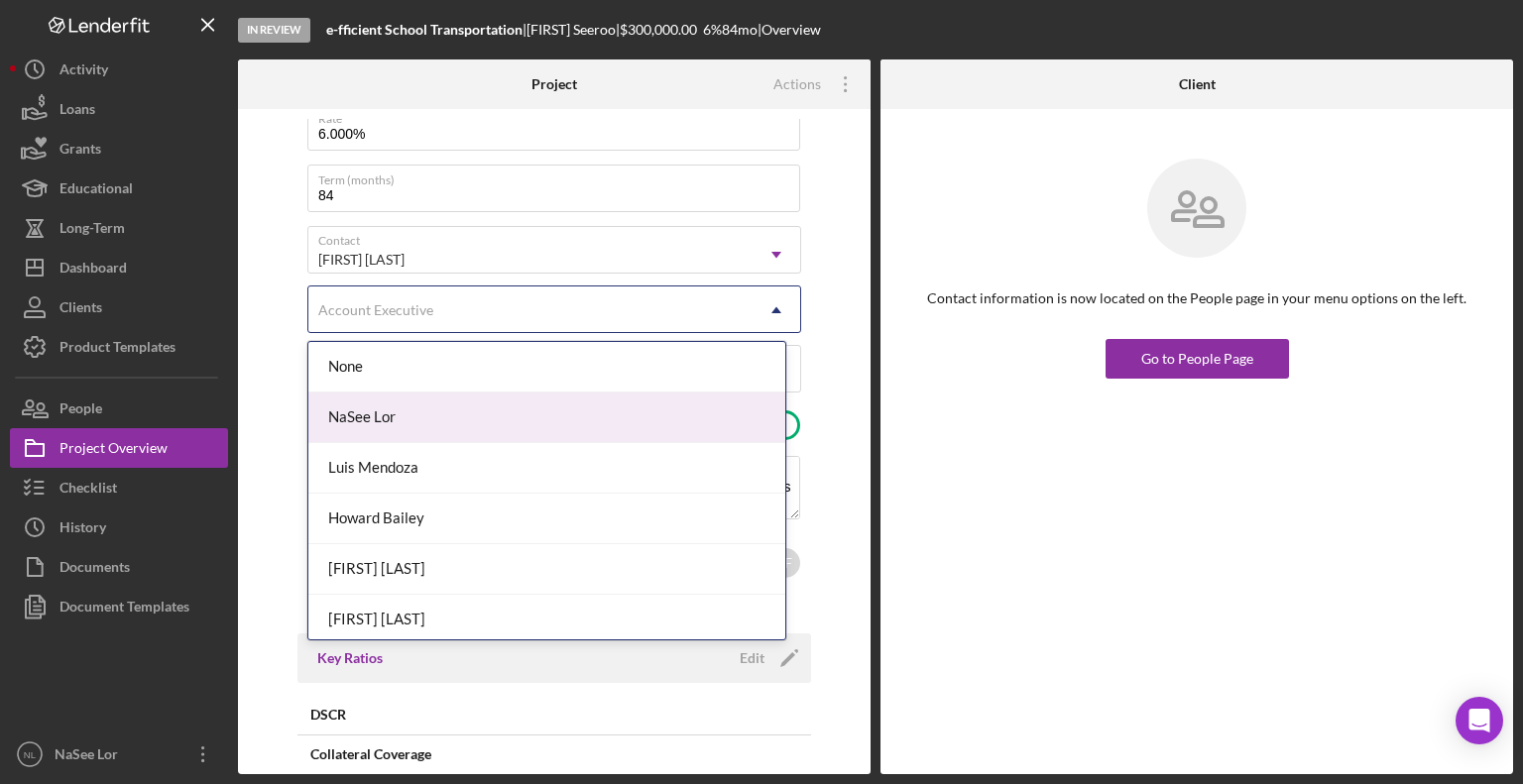 click on "NaSee Lor" at bounding box center [546, 417] 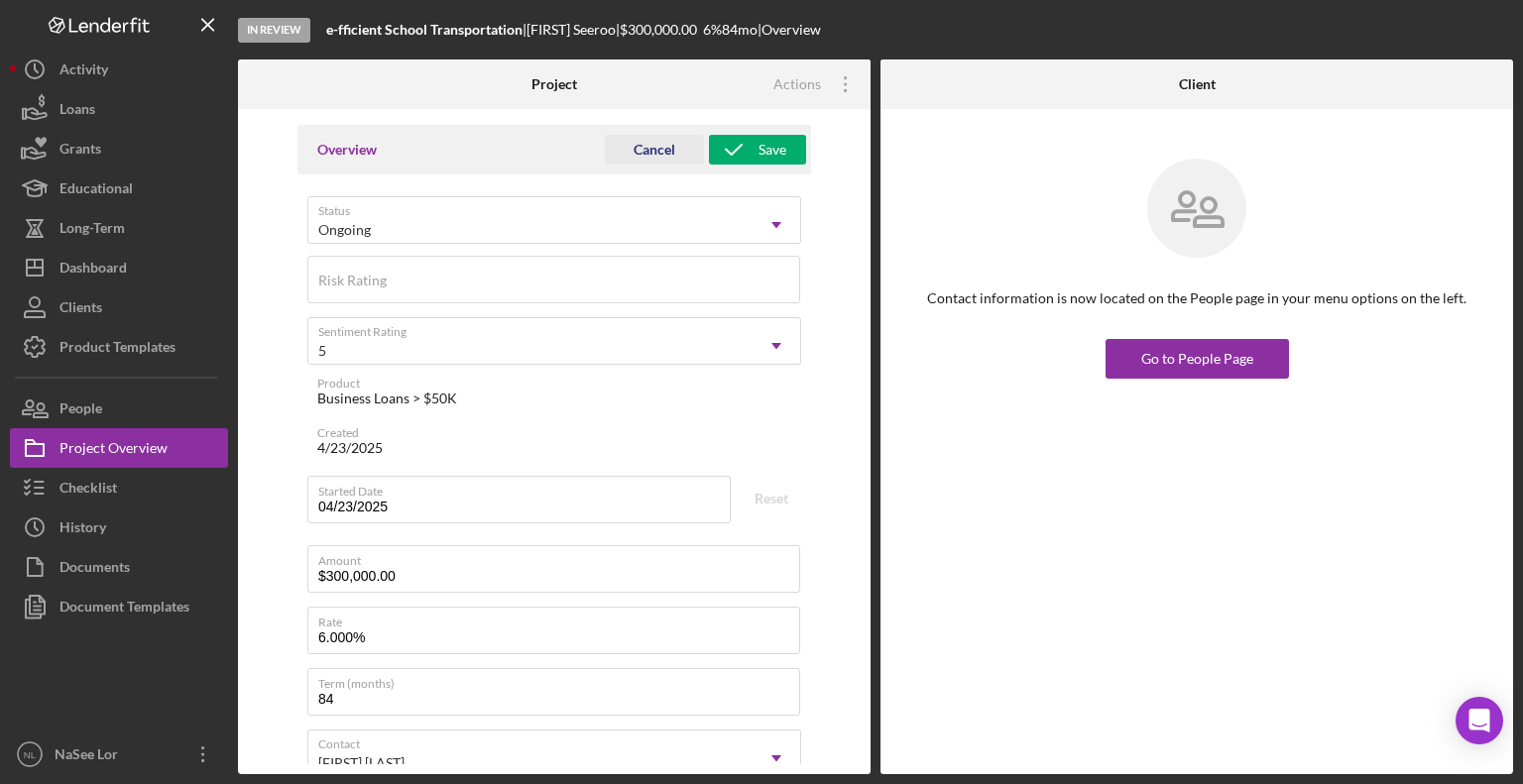 scroll, scrollTop: 0, scrollLeft: 0, axis: both 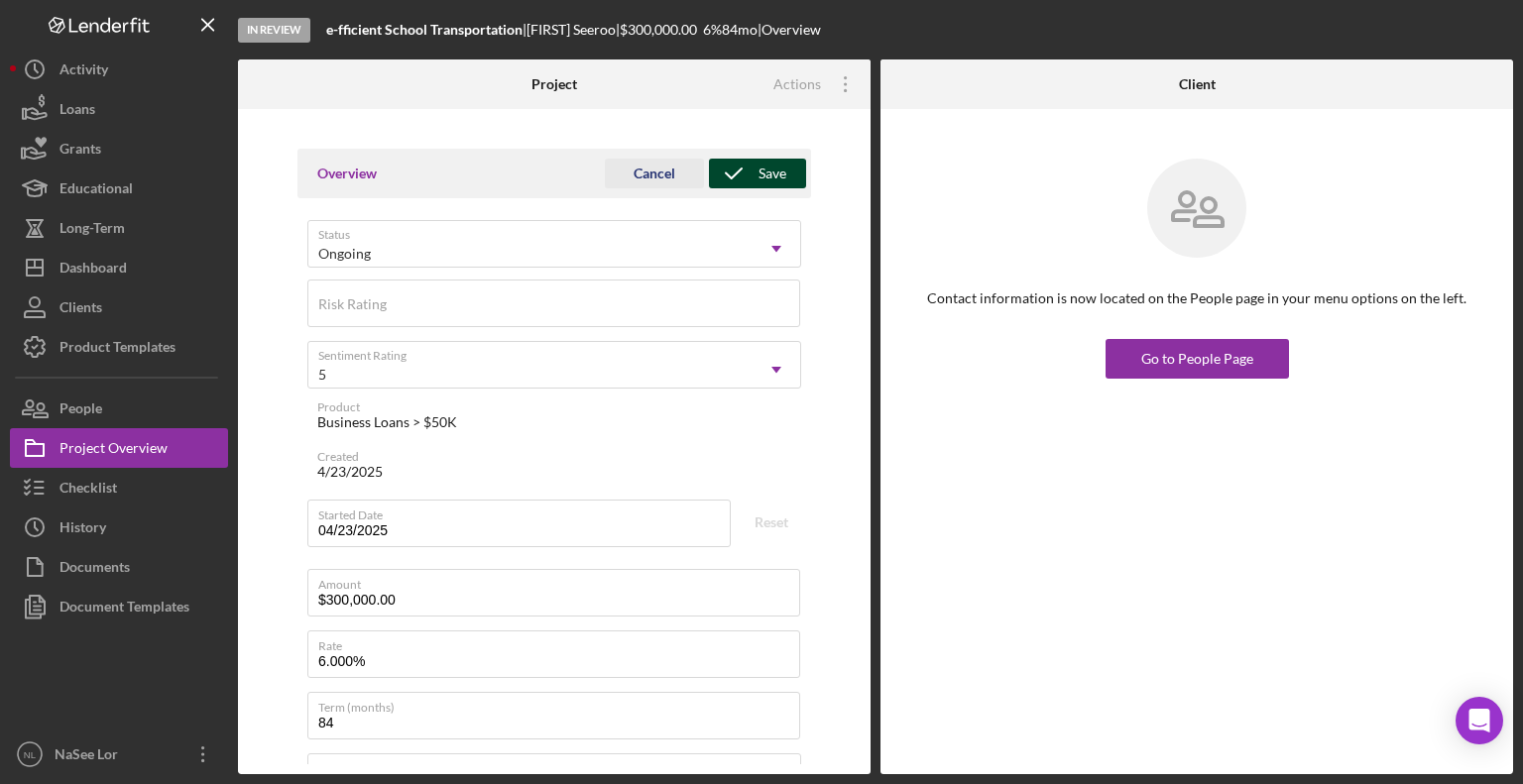 click 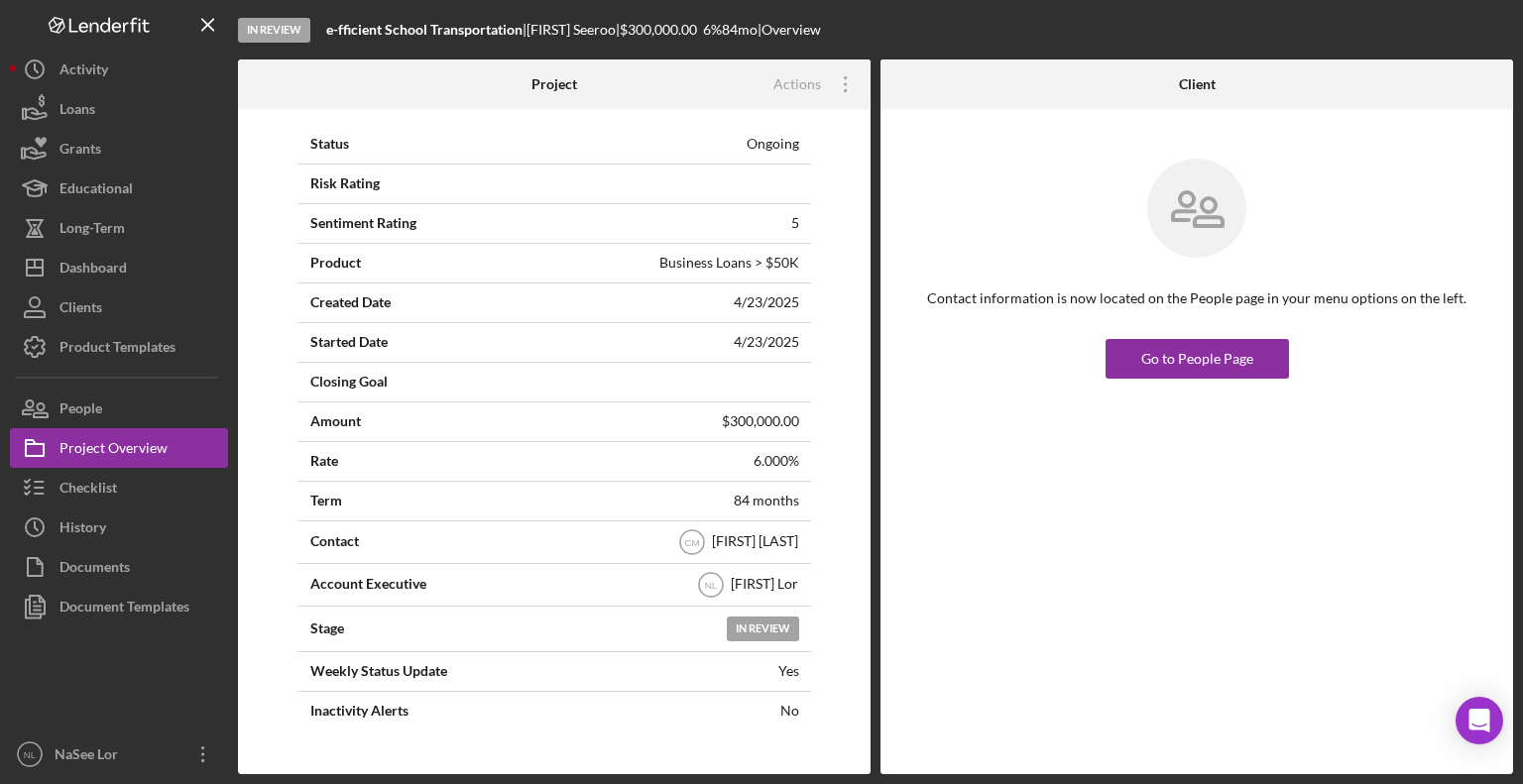 scroll, scrollTop: 0, scrollLeft: 0, axis: both 